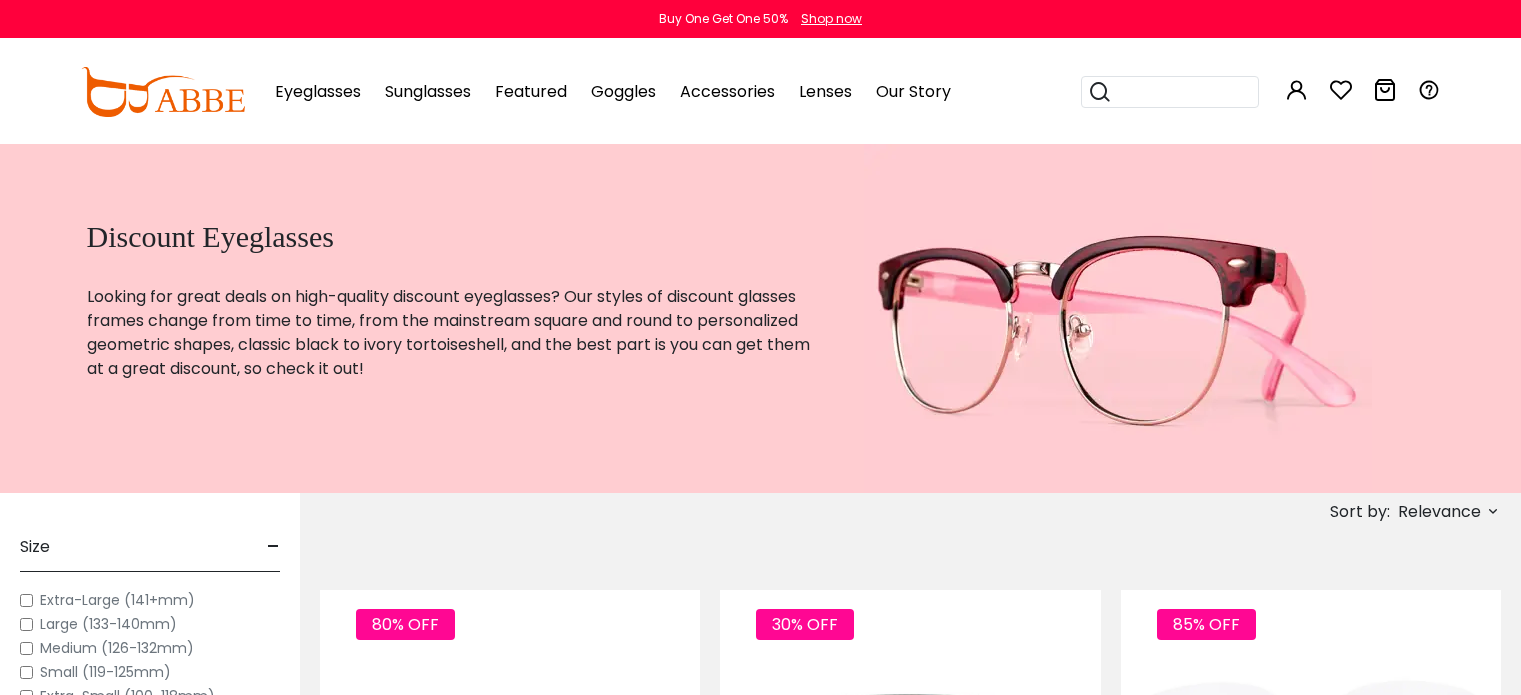 scroll, scrollTop: 0, scrollLeft: 0, axis: both 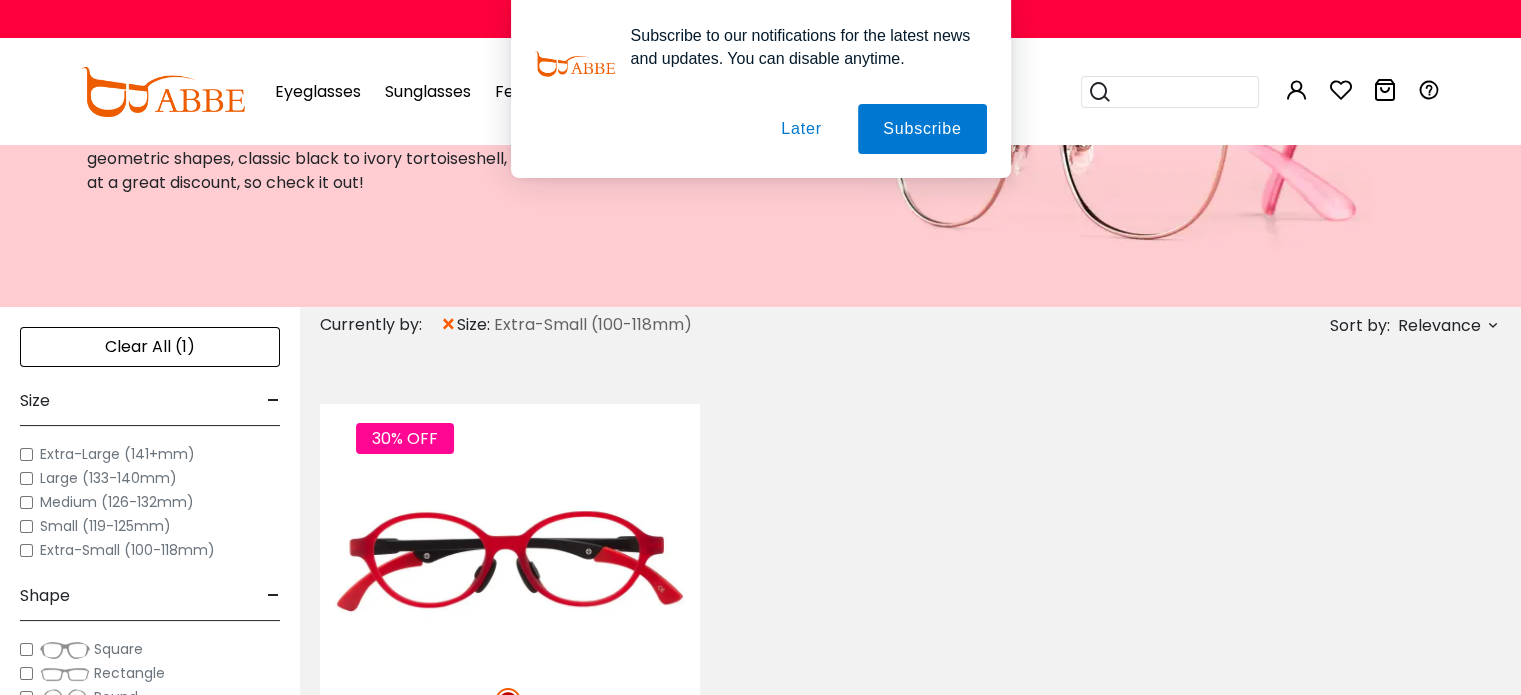 click on "Eyeglasses
Thanks for your subscription
Please use coupon code " NEWCOMER " to get high-quality frames for only $1 on your first order. We have a wide range of over 60 frames in stock to choose from.
Copy this coupon code by click the button below, or you can get this coupon code by checking your email laterly.
Copy
Buy One Get One 50%
Shop now
0" at bounding box center [760, 961] 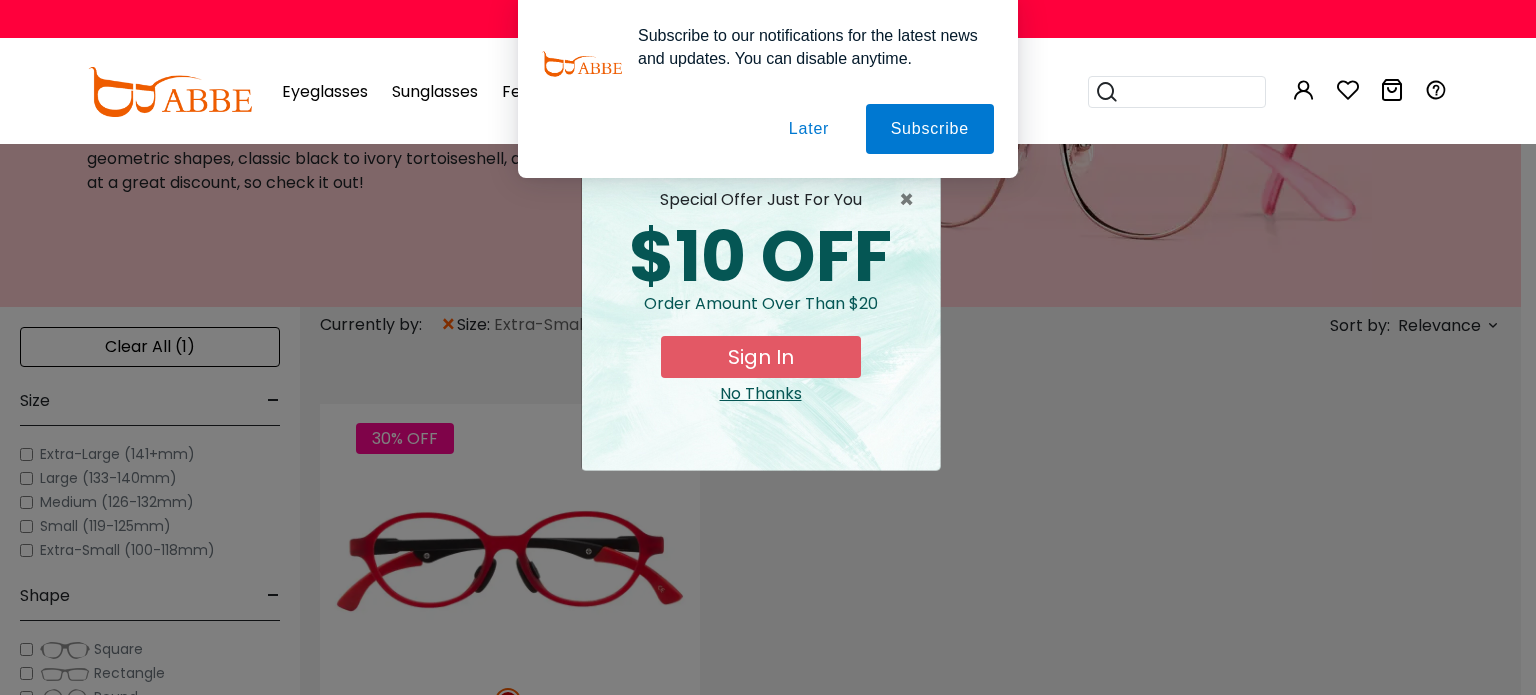 click on "×
special offer just for you
$10 OFF
Order amount over than $20
Sign In
No Thanks" at bounding box center [768, 347] 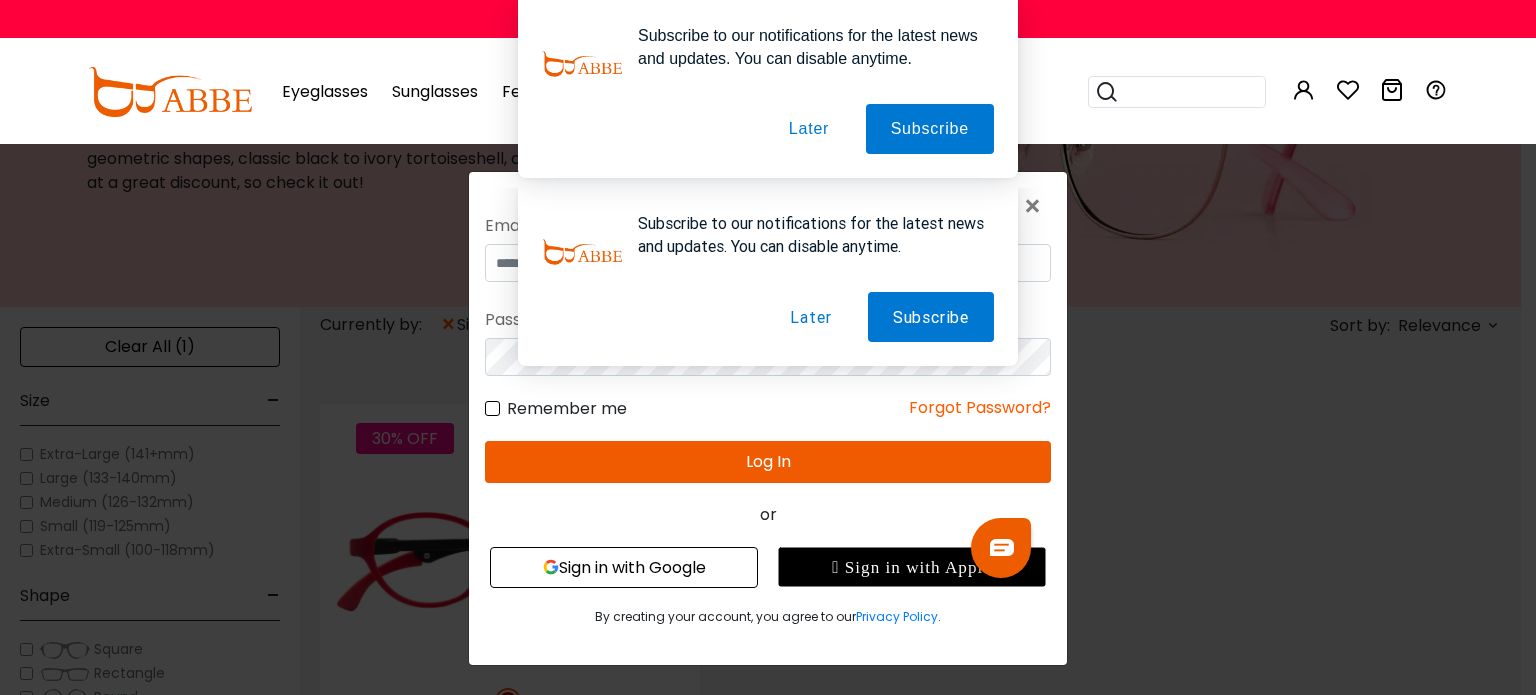 click on "×" at bounding box center [768, 347] 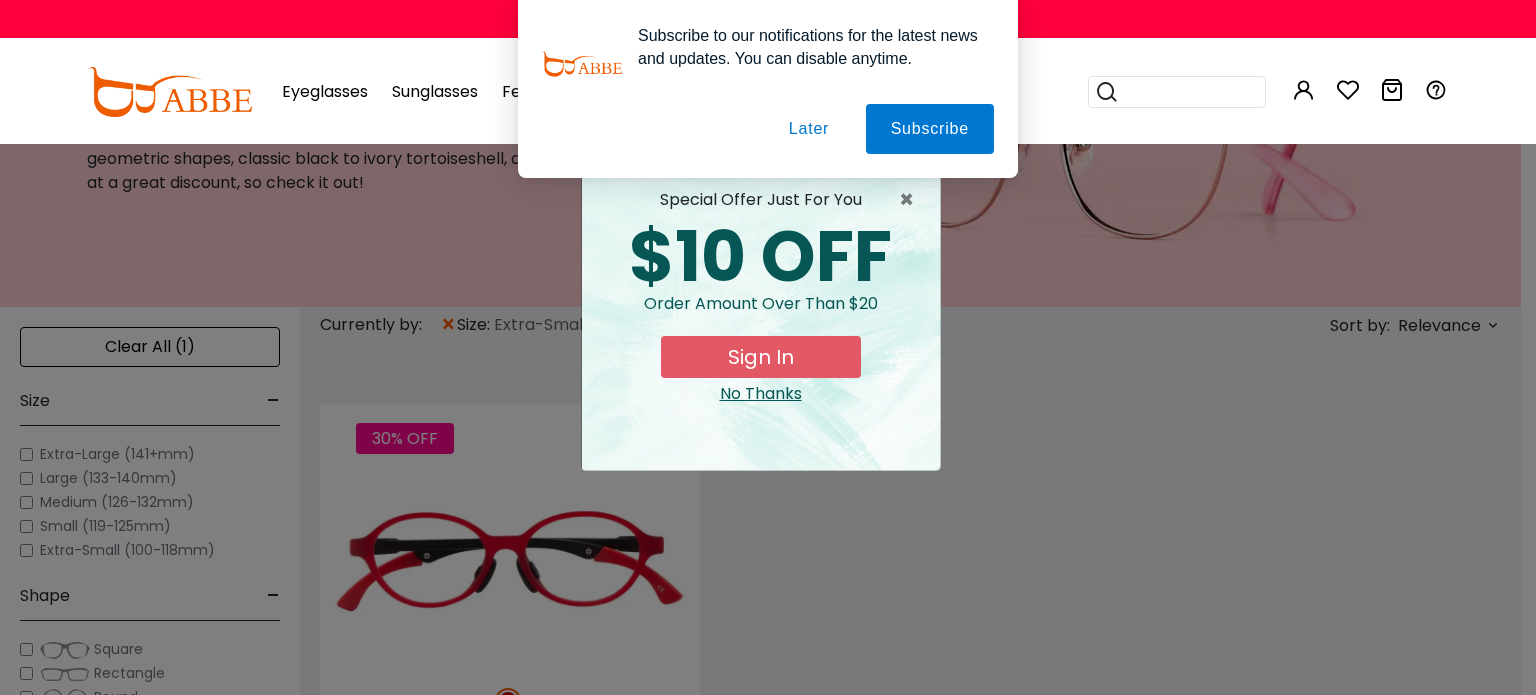 click on "Filter
( )
Sort By
Relevance
New Arrivals
Best Sellers
Prices High To Low
Prices Low To High Size" at bounding box center (760, 801) 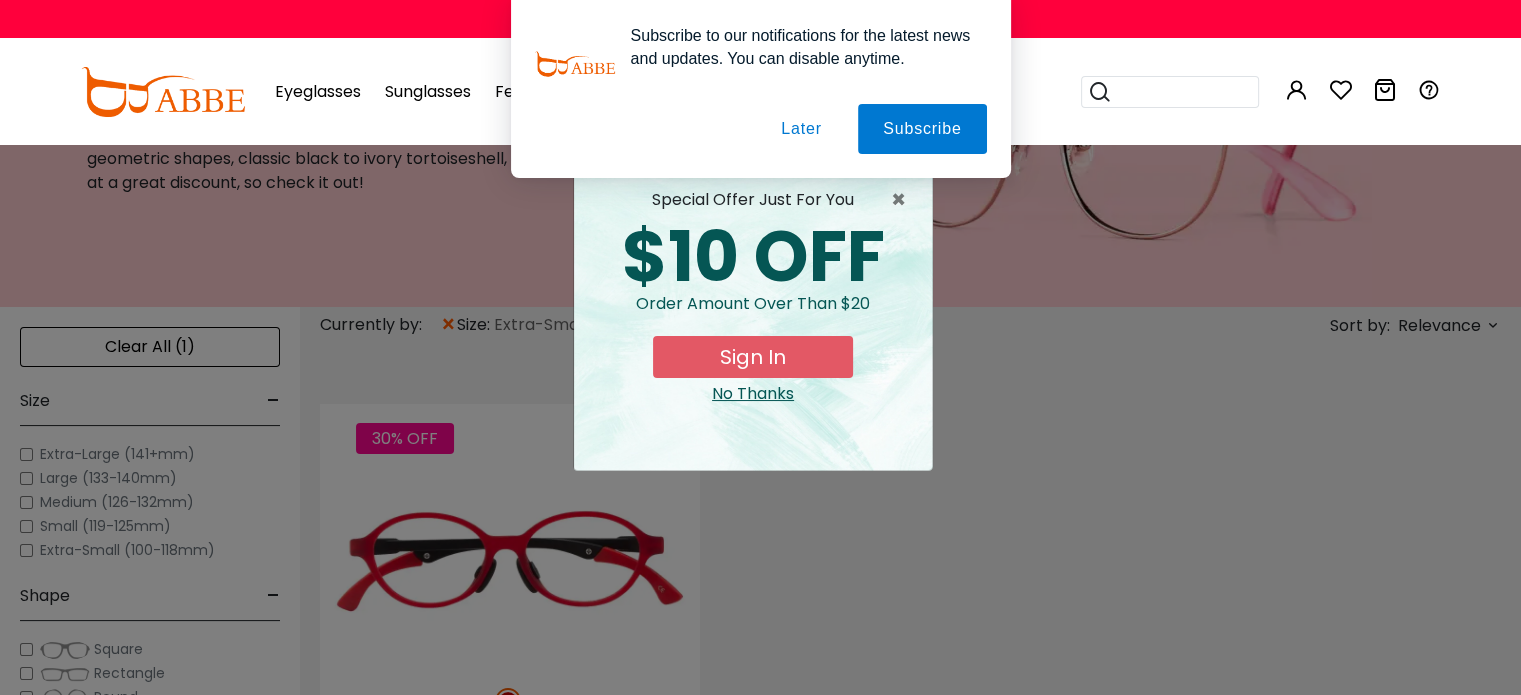 click on "×
special offer just for you
$10 OFF
Order amount over than $20
Sign In
No Thanks" at bounding box center (760, 347) 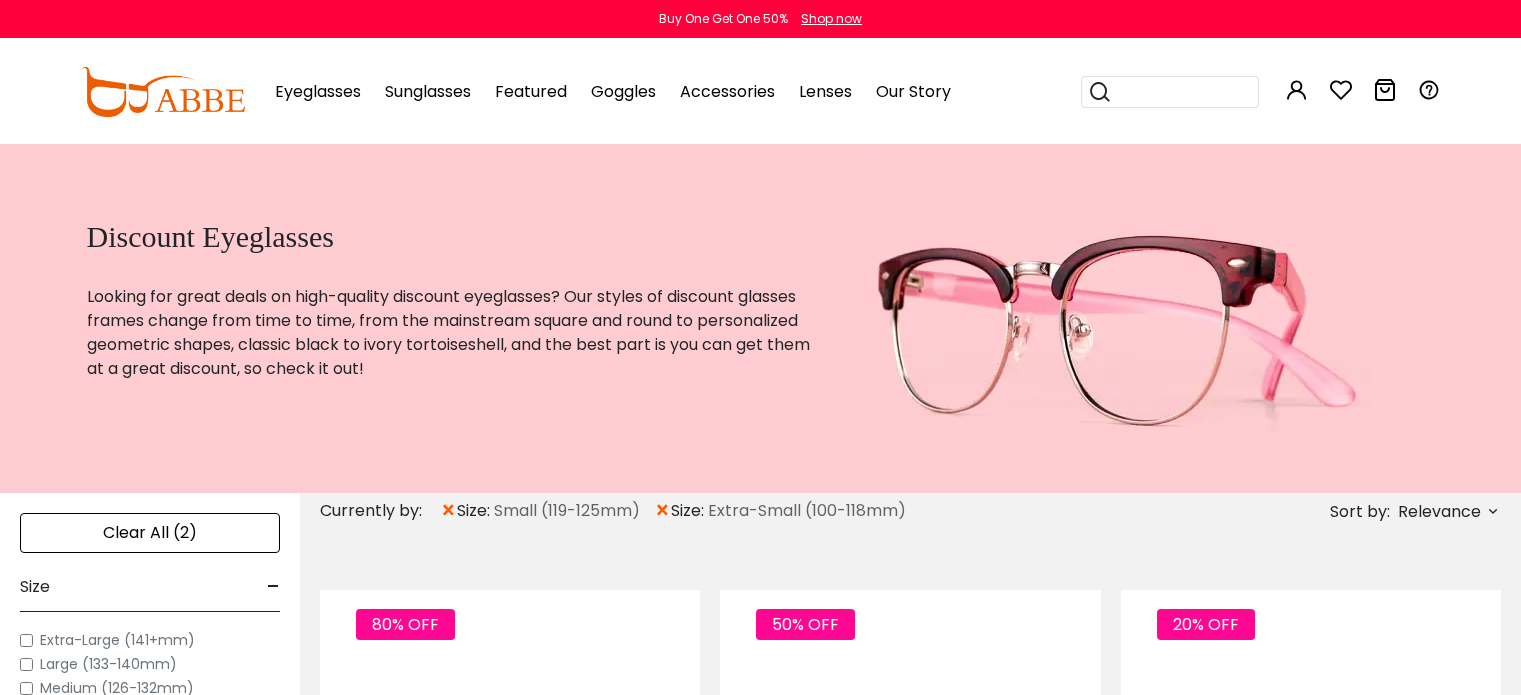 scroll, scrollTop: 0, scrollLeft: 0, axis: both 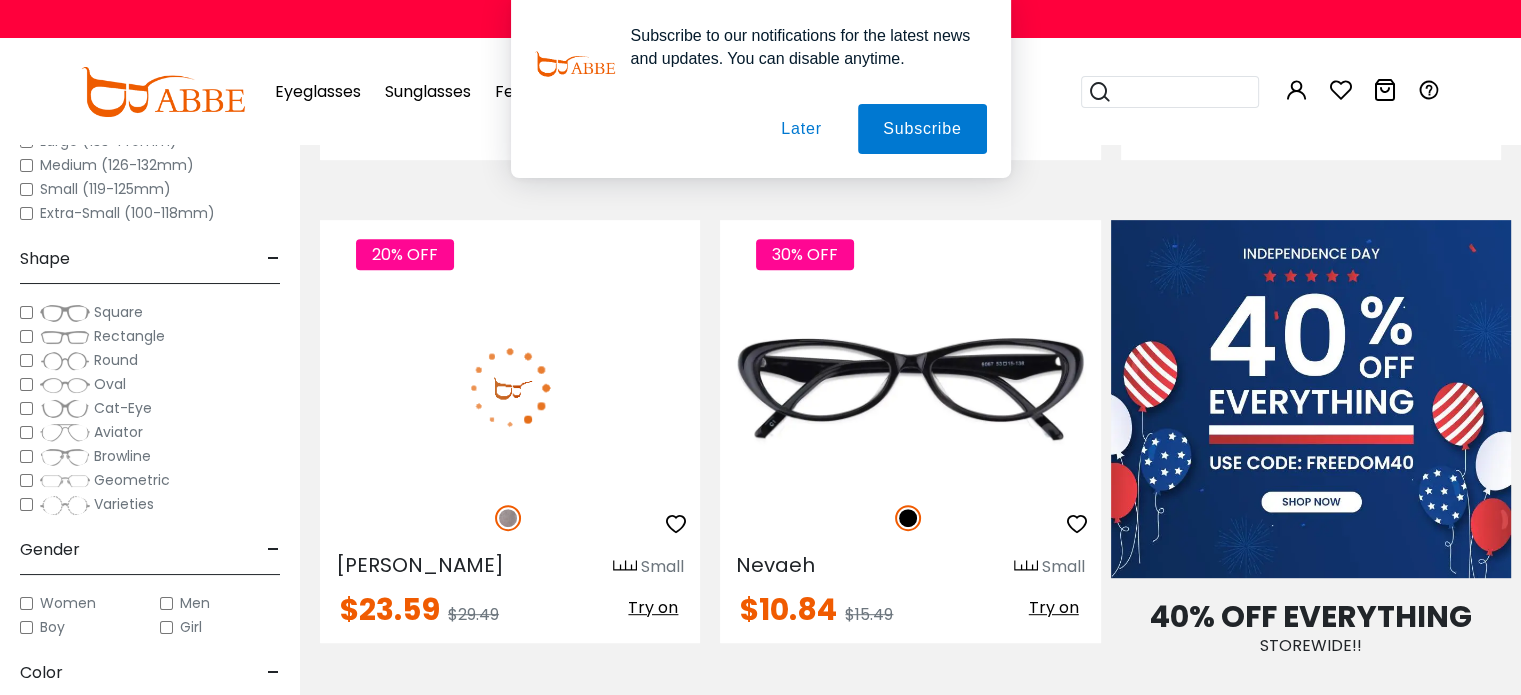 click at bounding box center [510, 387] 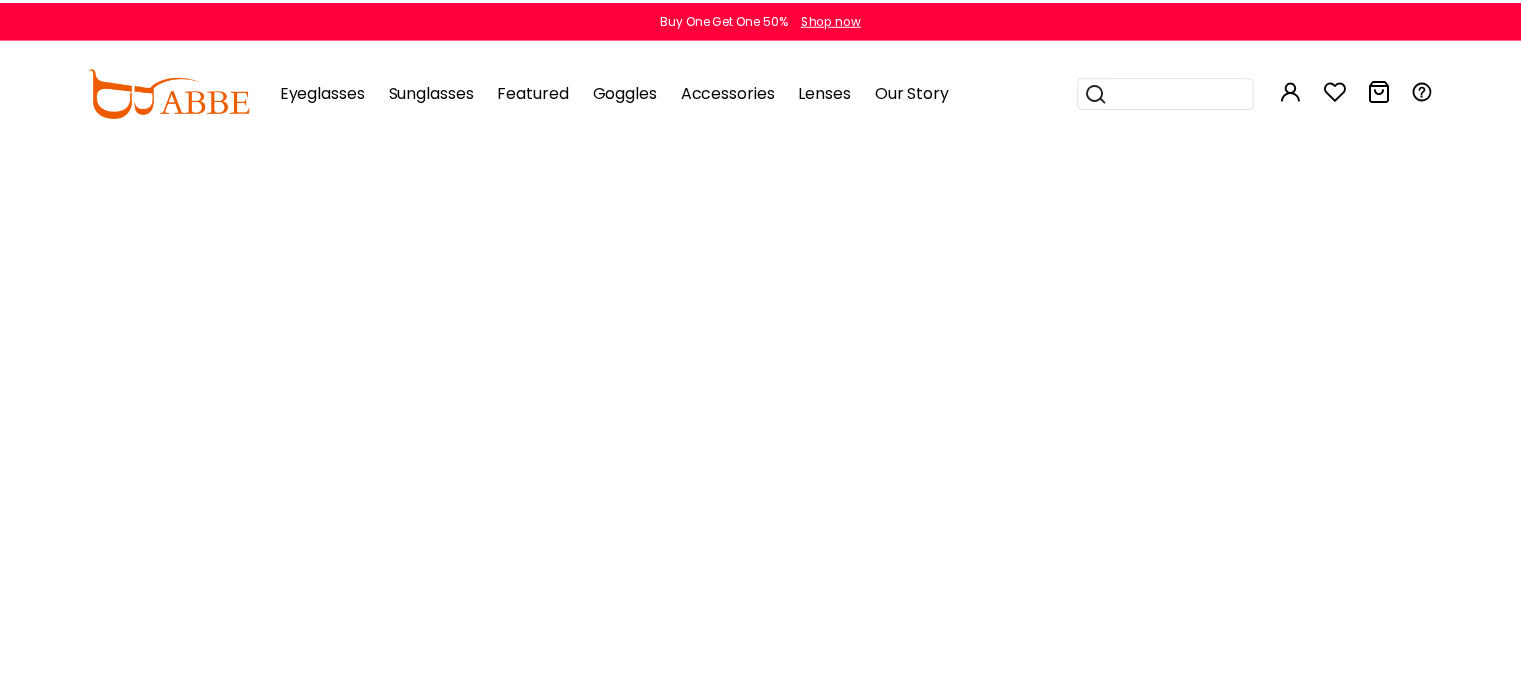 scroll, scrollTop: 0, scrollLeft: 0, axis: both 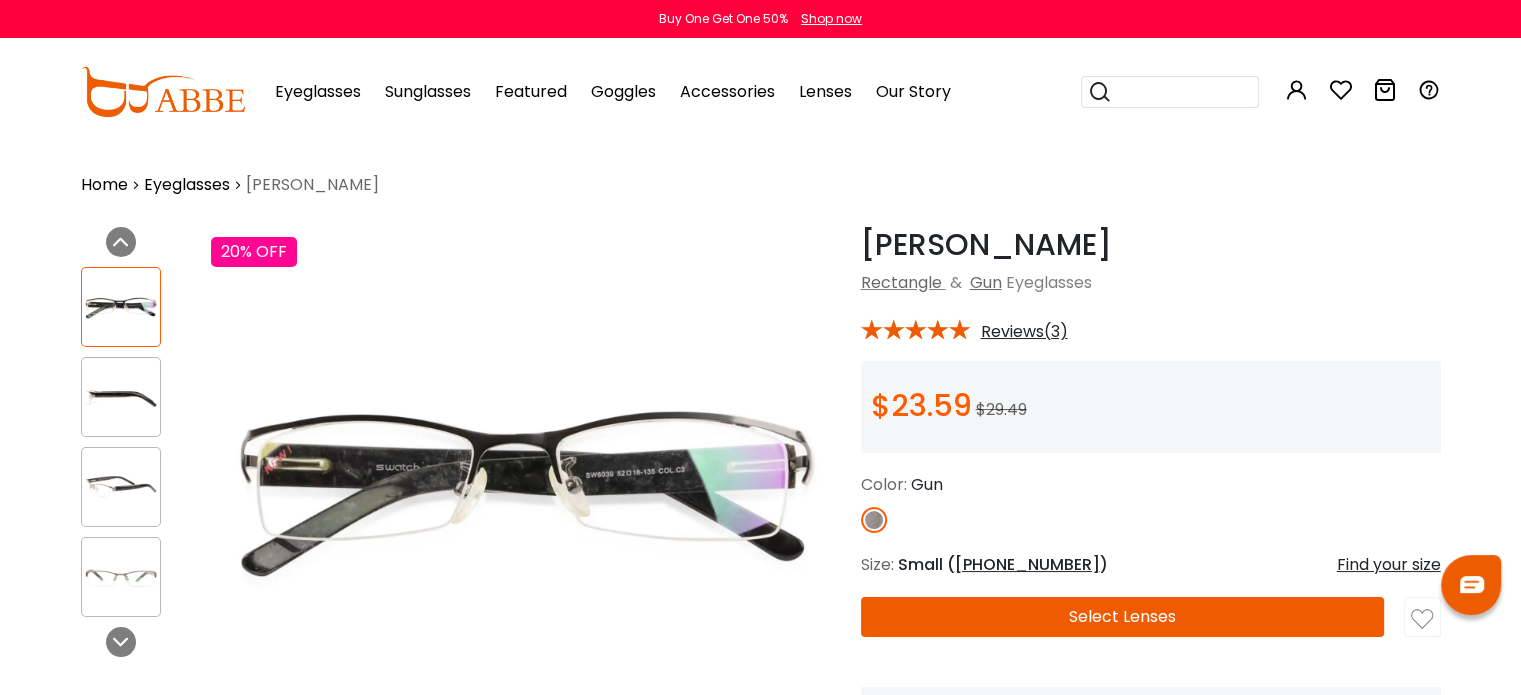 click at bounding box center (121, 397) 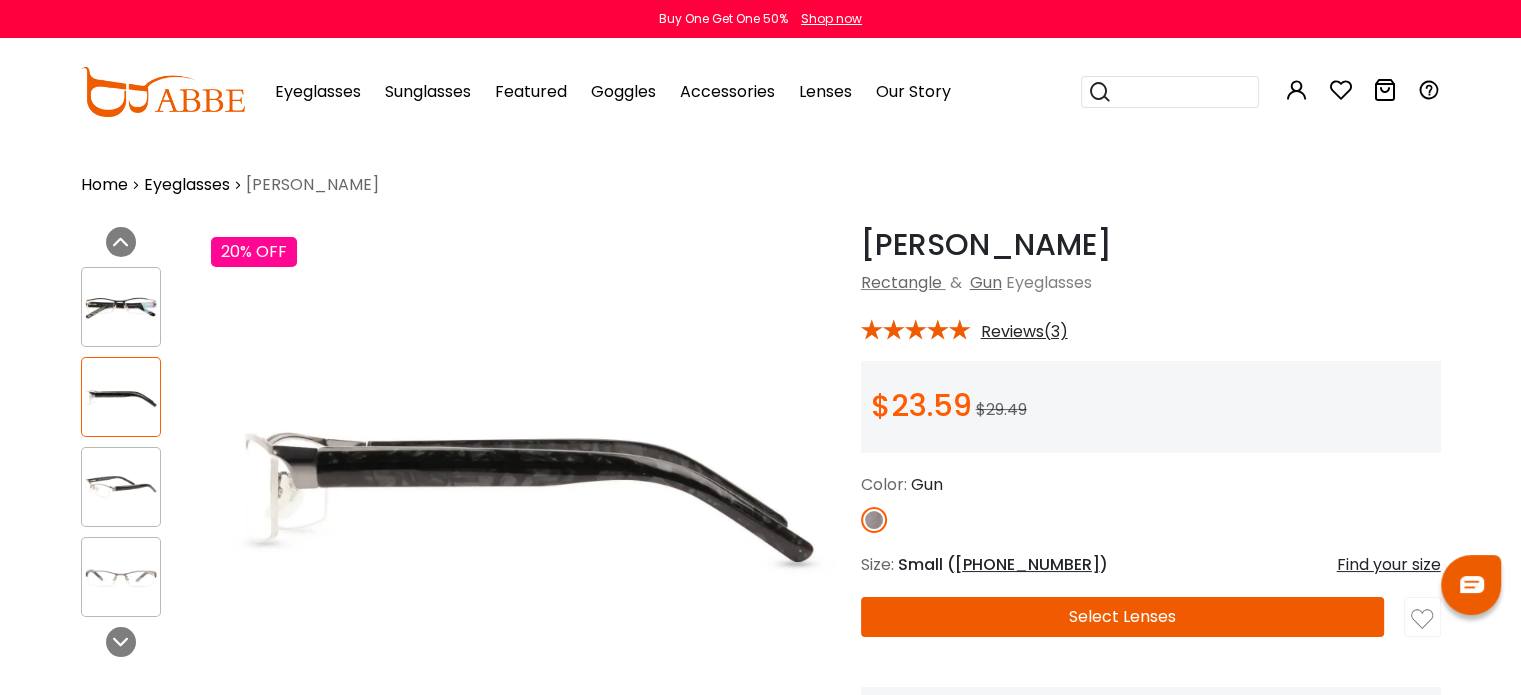 click at bounding box center (121, 487) 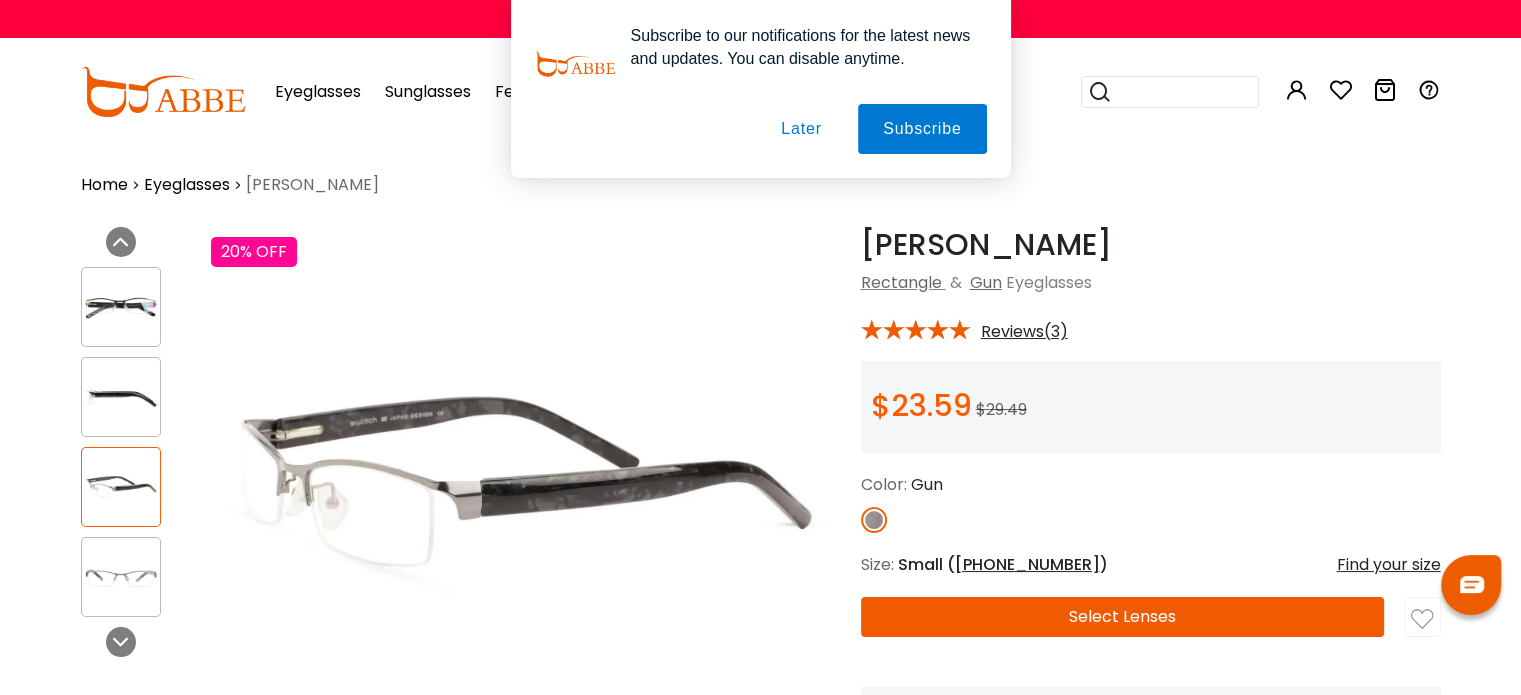 click on "Later" at bounding box center [0, 0] 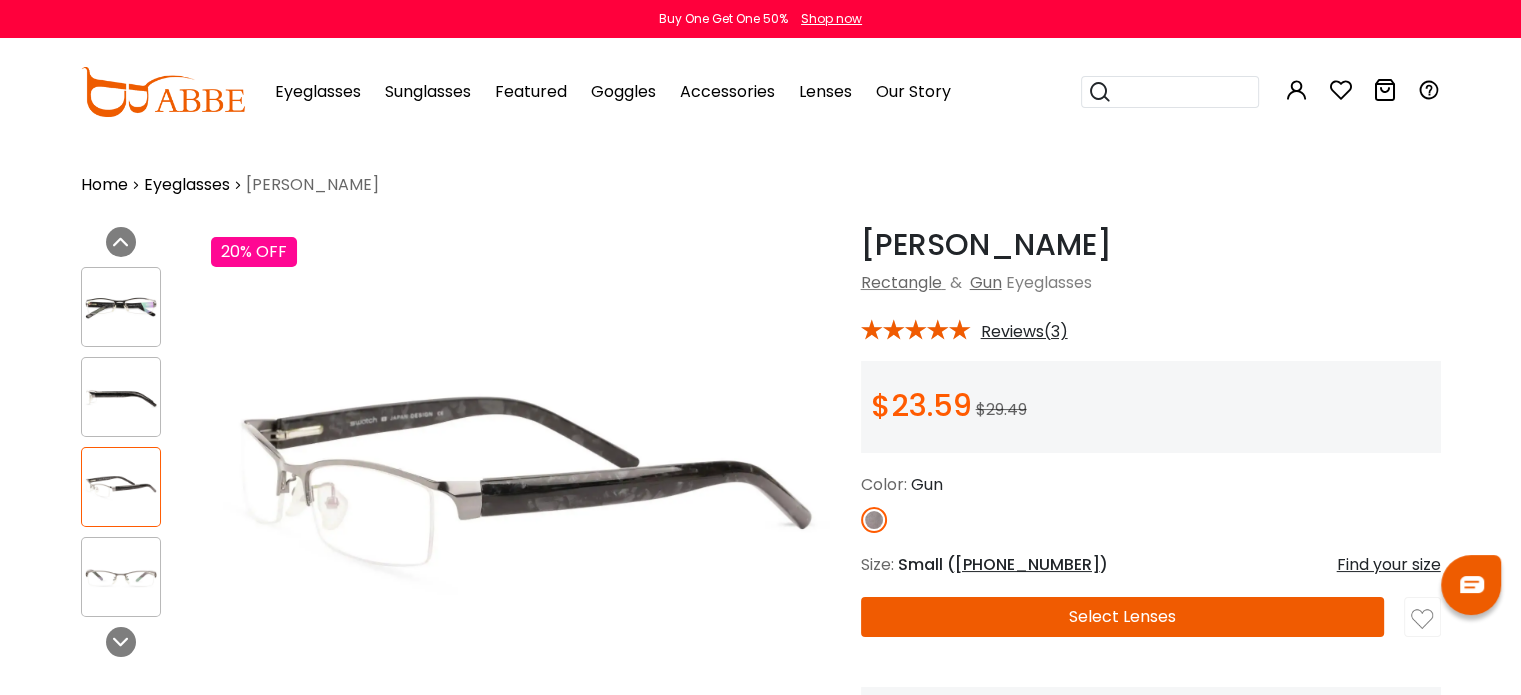 click on "Select Lenses" at bounding box center (1123, 617) 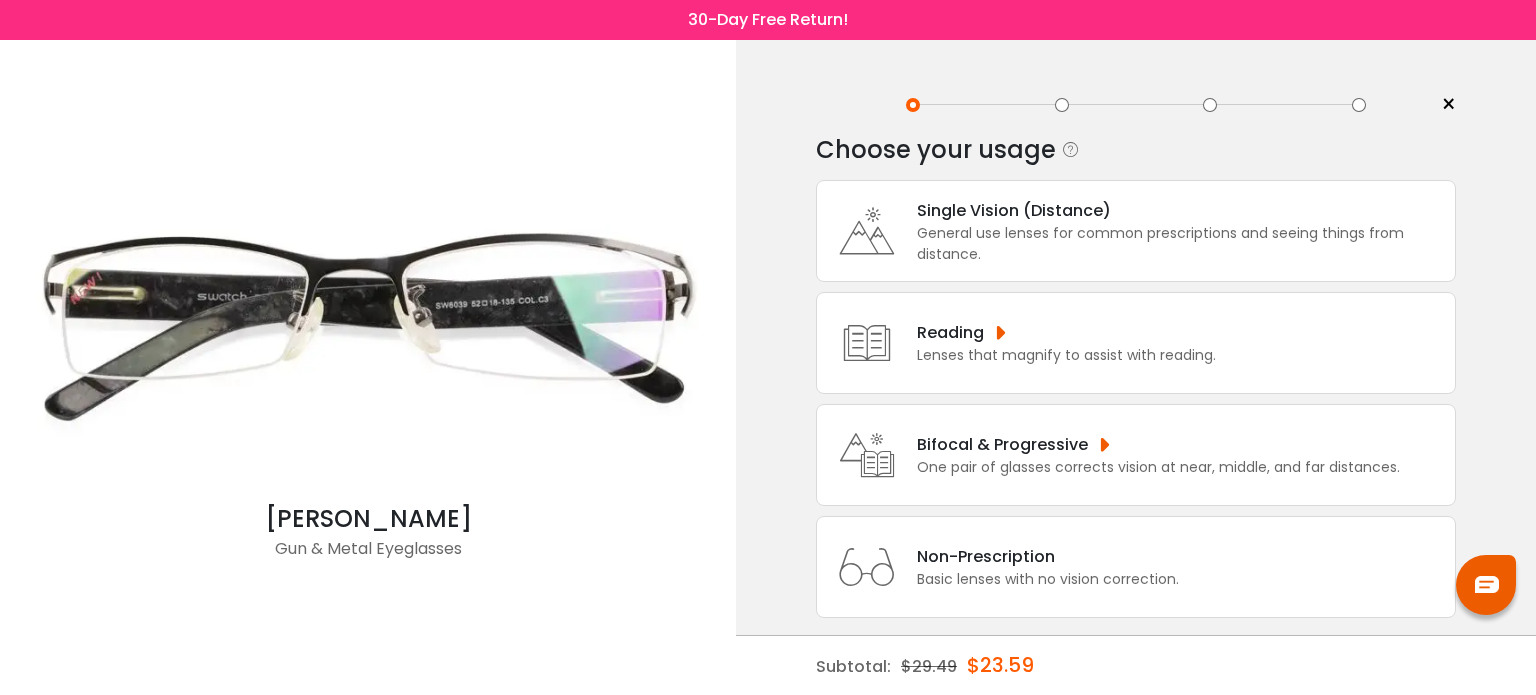 scroll, scrollTop: 0, scrollLeft: 0, axis: both 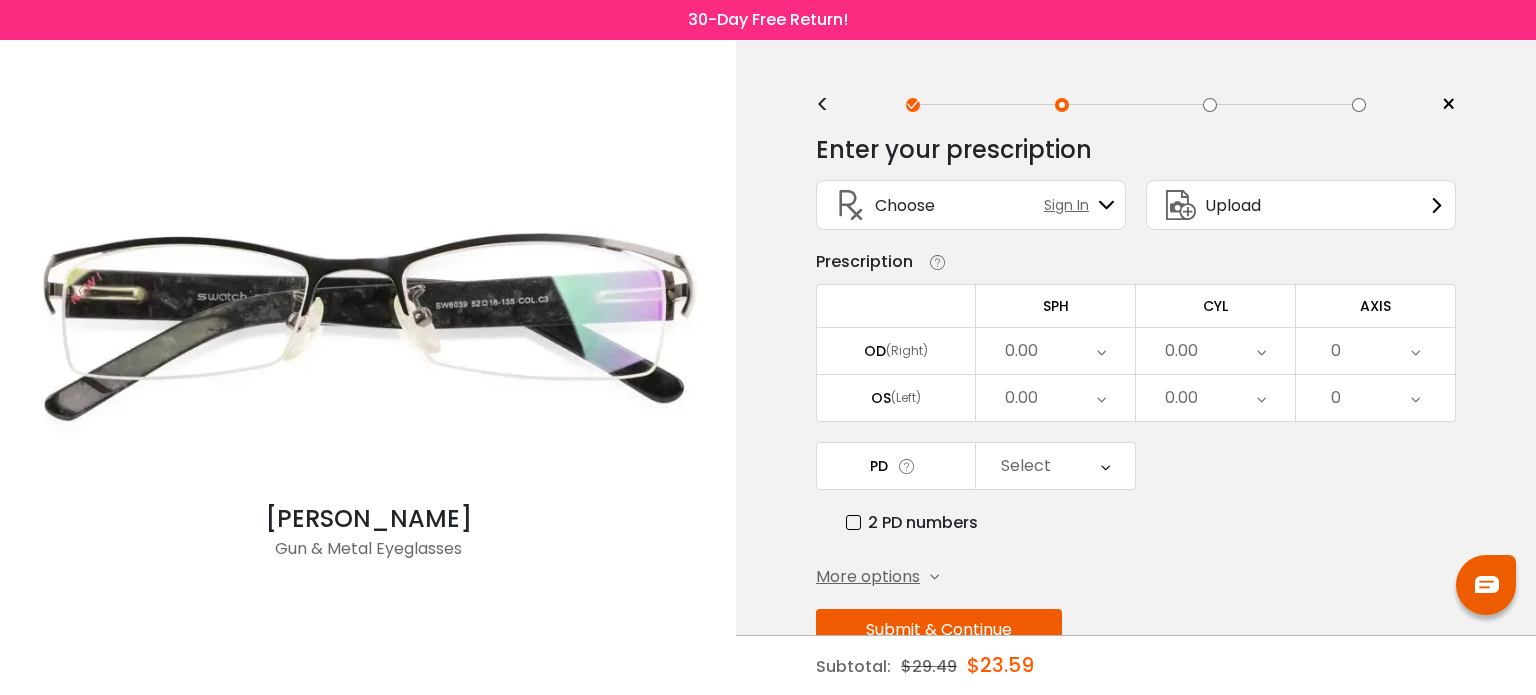 click on "(Right)" at bounding box center [907, 351] 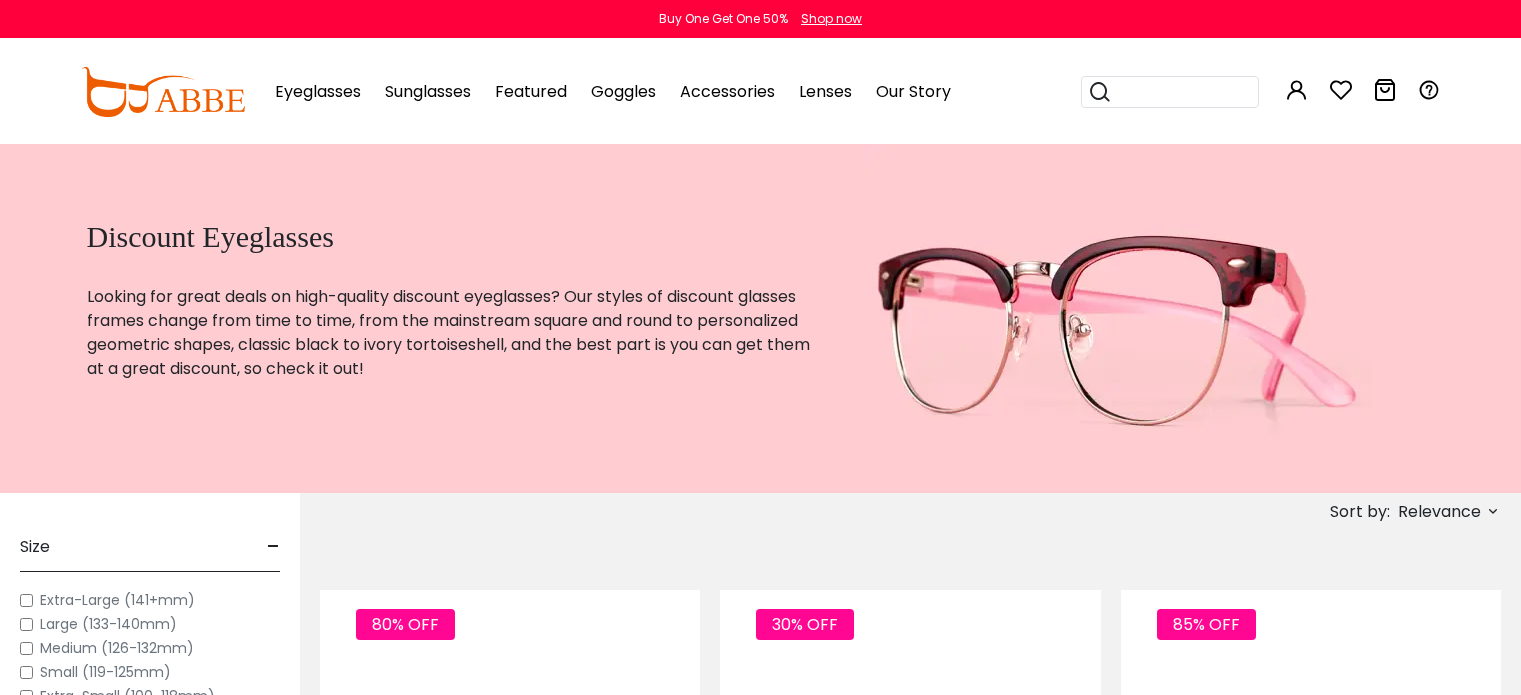 scroll, scrollTop: 0, scrollLeft: 0, axis: both 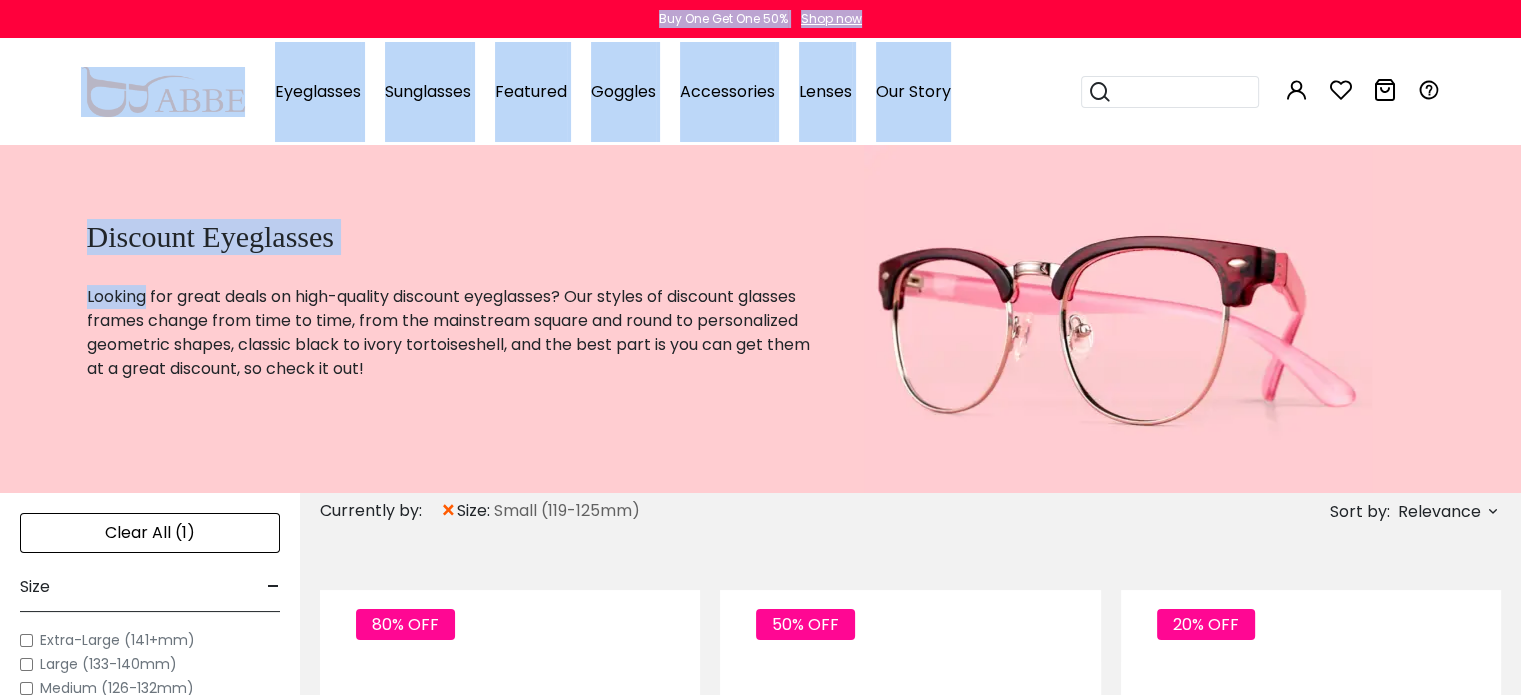 click on "Eyeglasses
Thanks for your subscription
Please use coupon code " NEWCOMER " to get high-quality frames for only $1 on your first order. We have a wide range of over 60 frames in stock to choose from.
Copy this coupon code by click the button below, or you can get this coupon code by checking your email laterly.
Copy
Buy One Get One 50%
Shop now" at bounding box center (760, 2530) 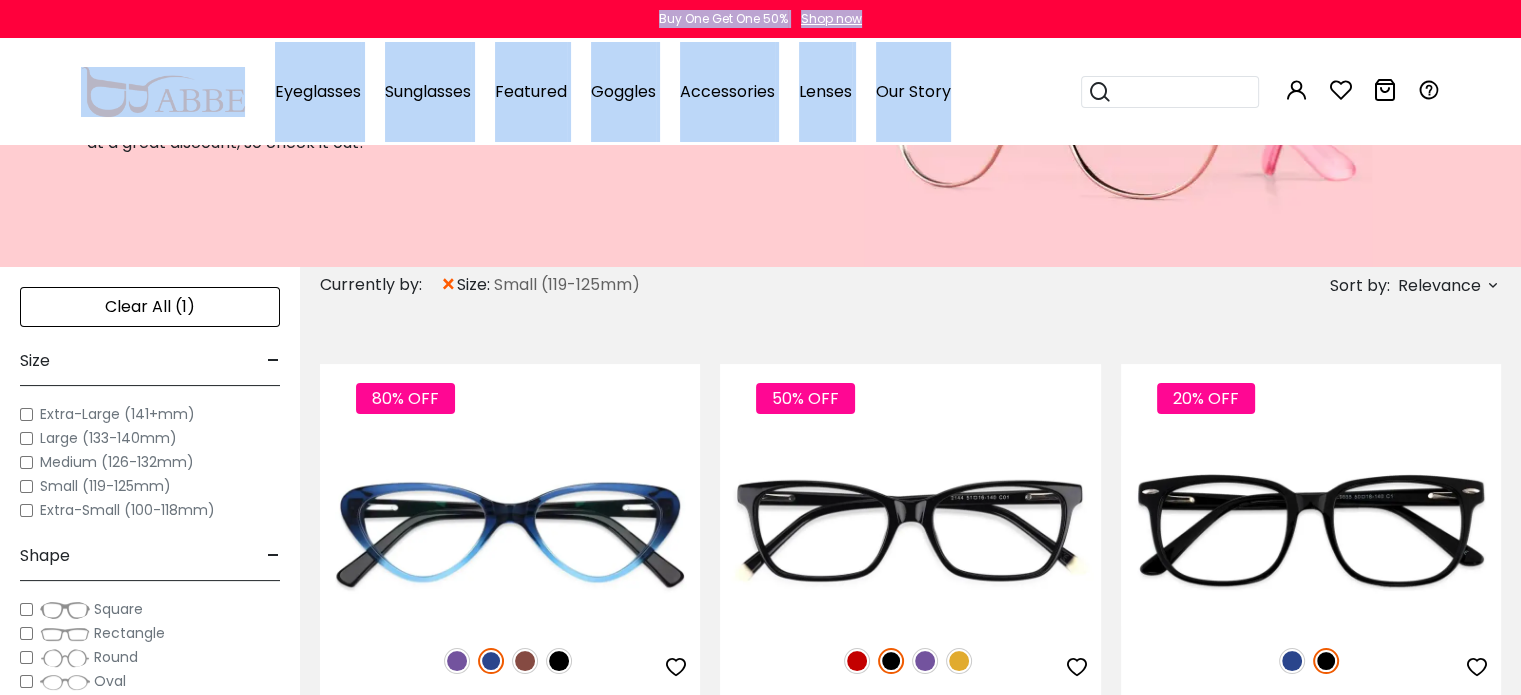 scroll, scrollTop: 253, scrollLeft: 0, axis: vertical 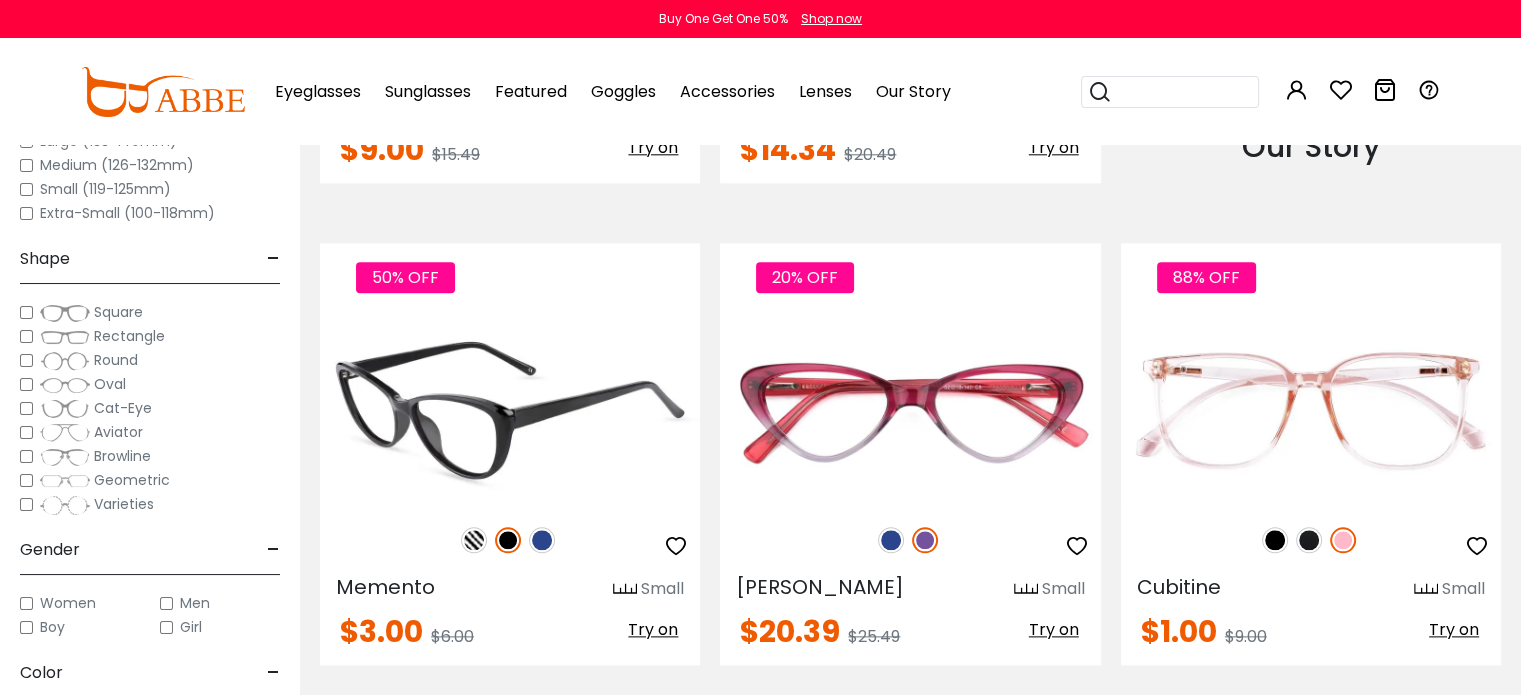 click at bounding box center [510, 410] 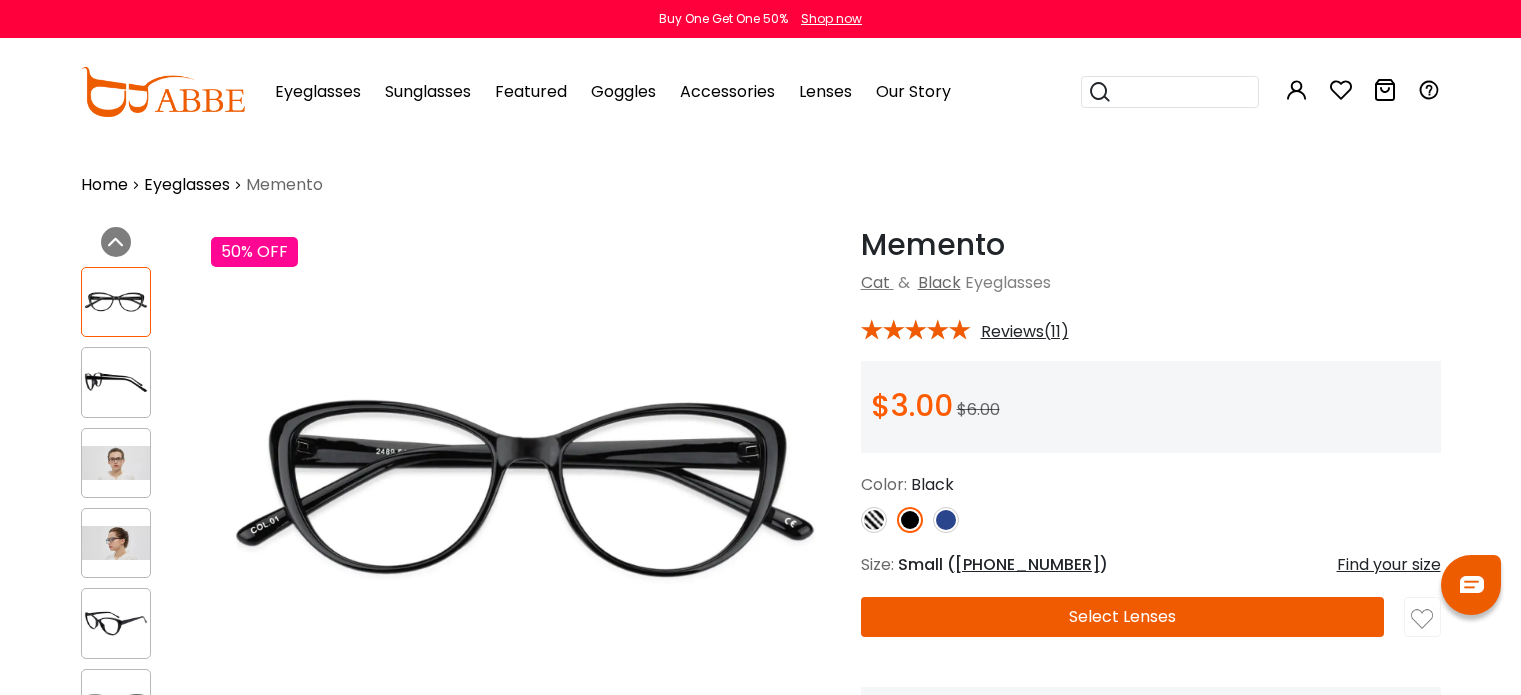 scroll, scrollTop: 0, scrollLeft: 0, axis: both 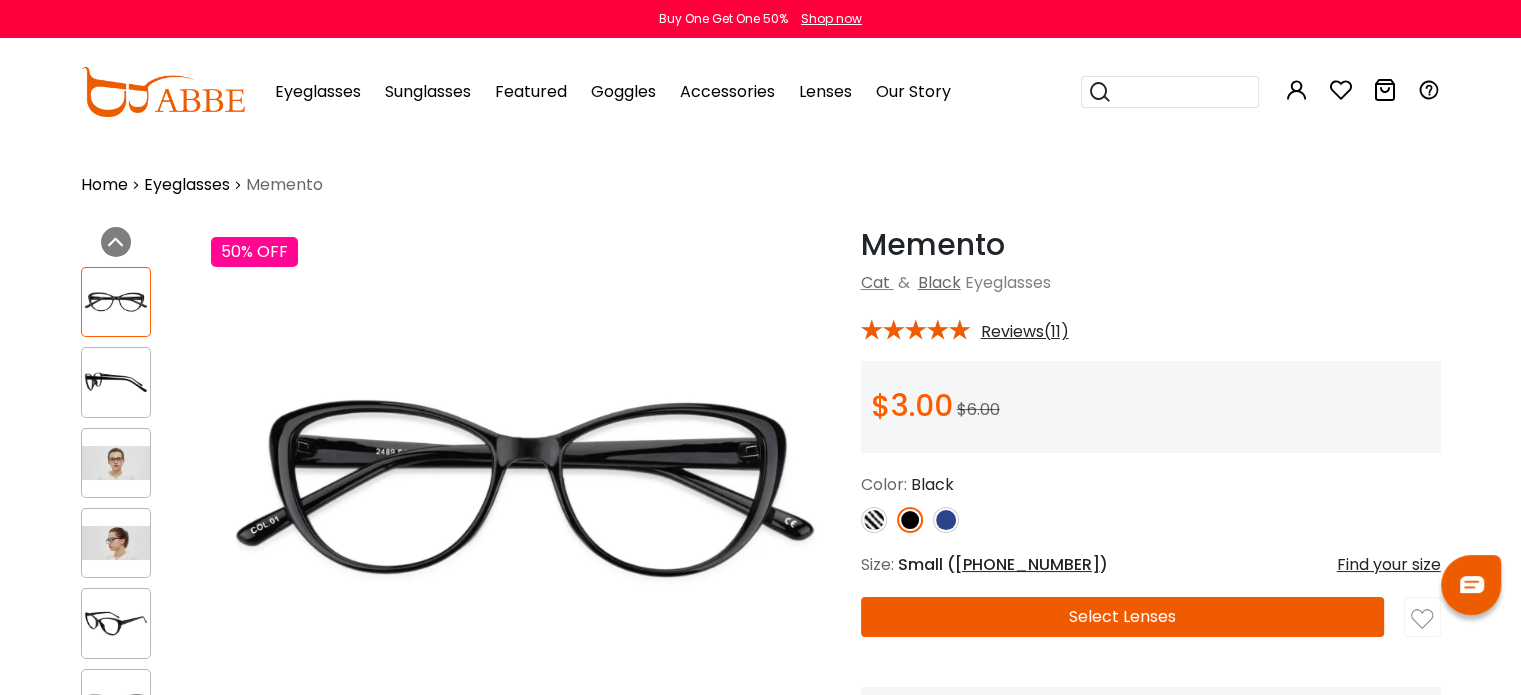 click at bounding box center (874, 520) 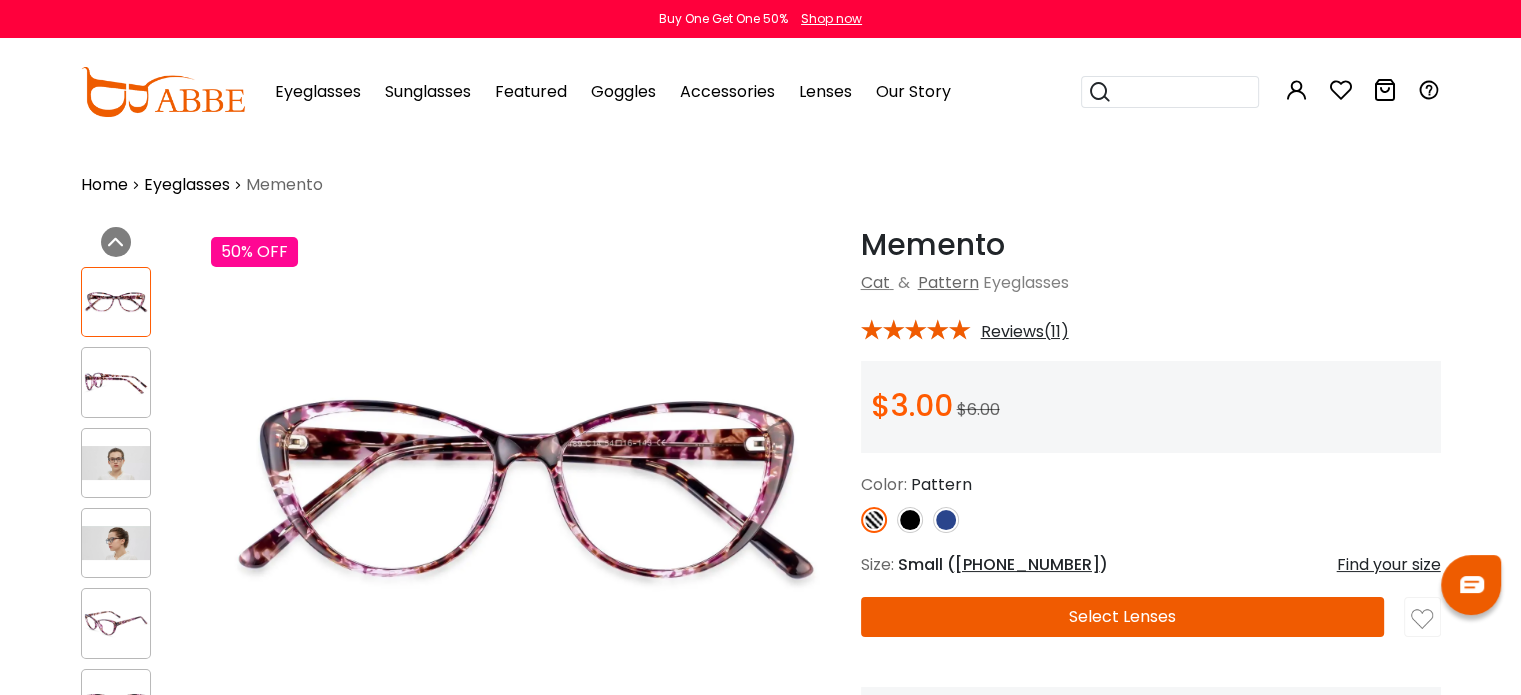 click on "Select Lenses" at bounding box center [1123, 617] 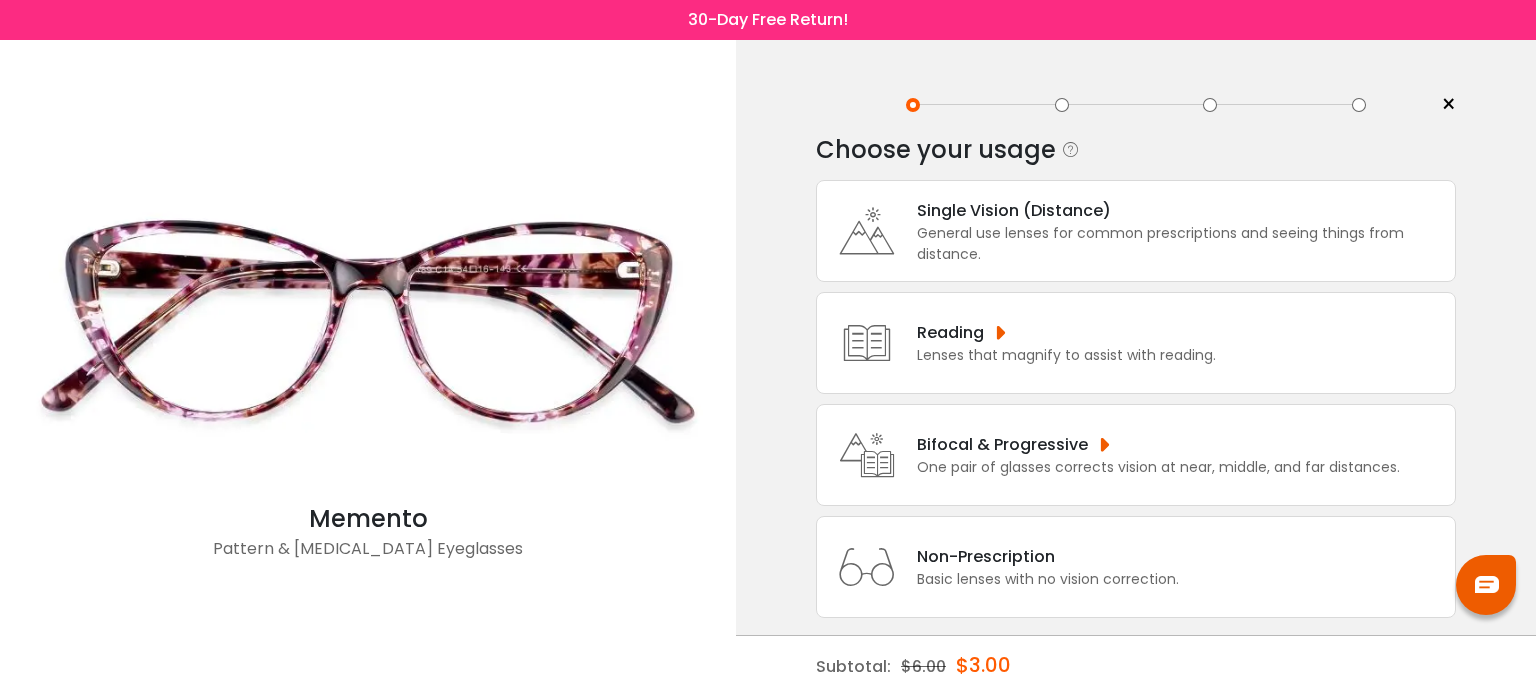 scroll, scrollTop: 0, scrollLeft: 0, axis: both 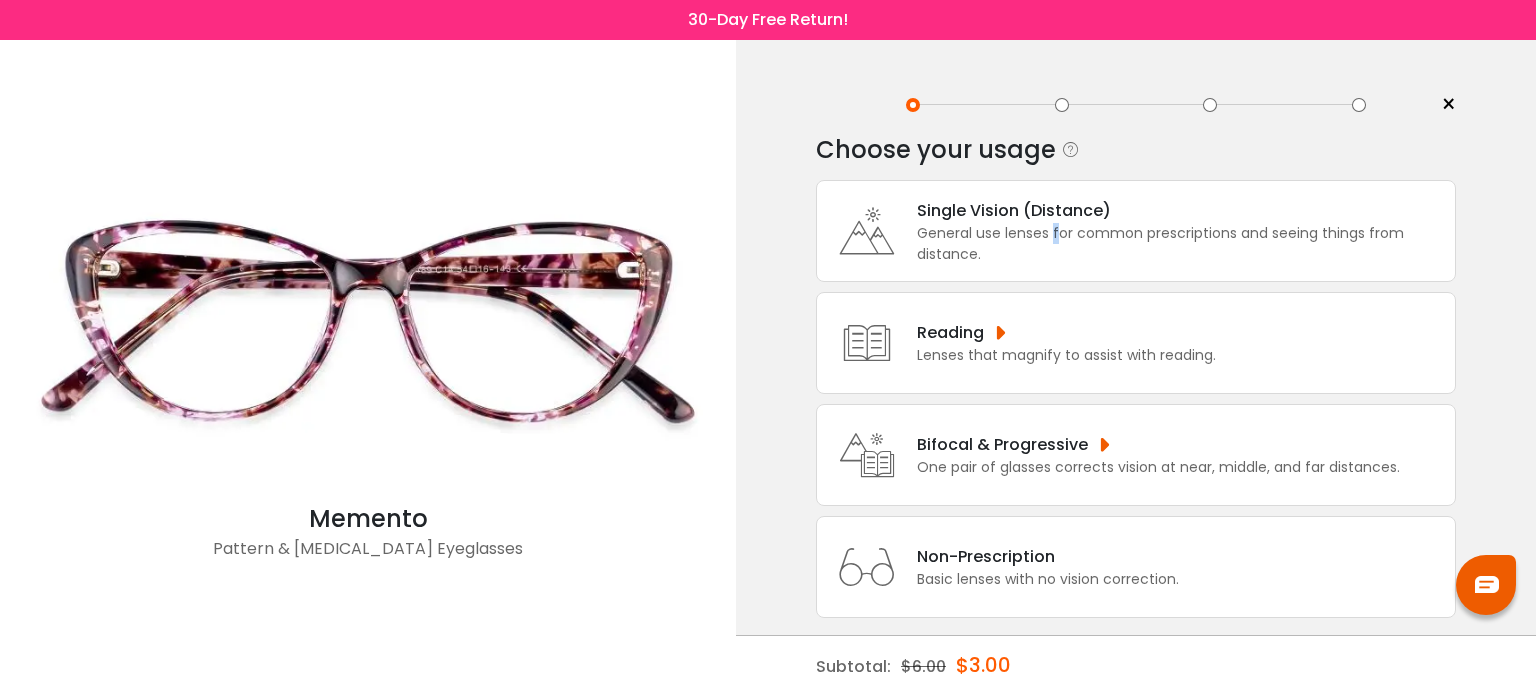 click on "General use lenses for common prescriptions and seeing things from distance." at bounding box center [1181, 244] 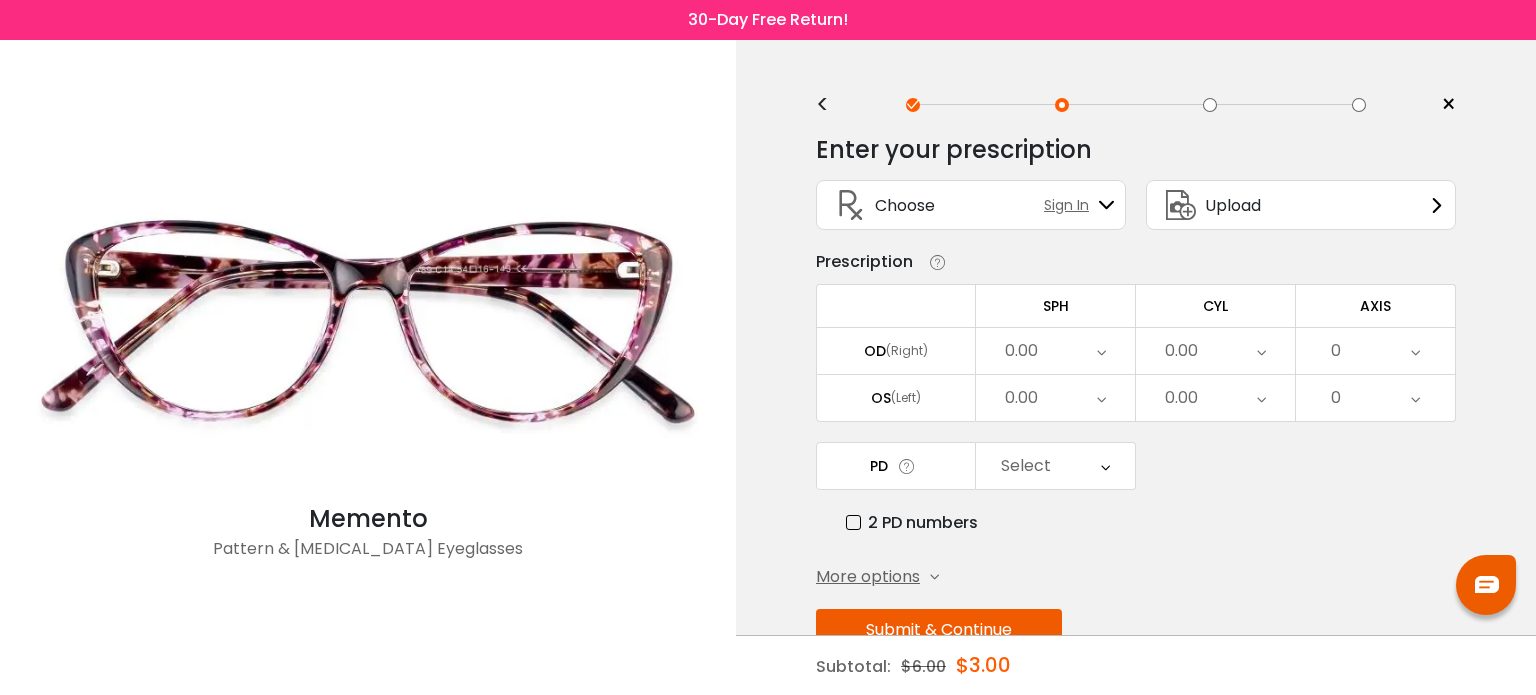 click on "(Right)" at bounding box center (907, 351) 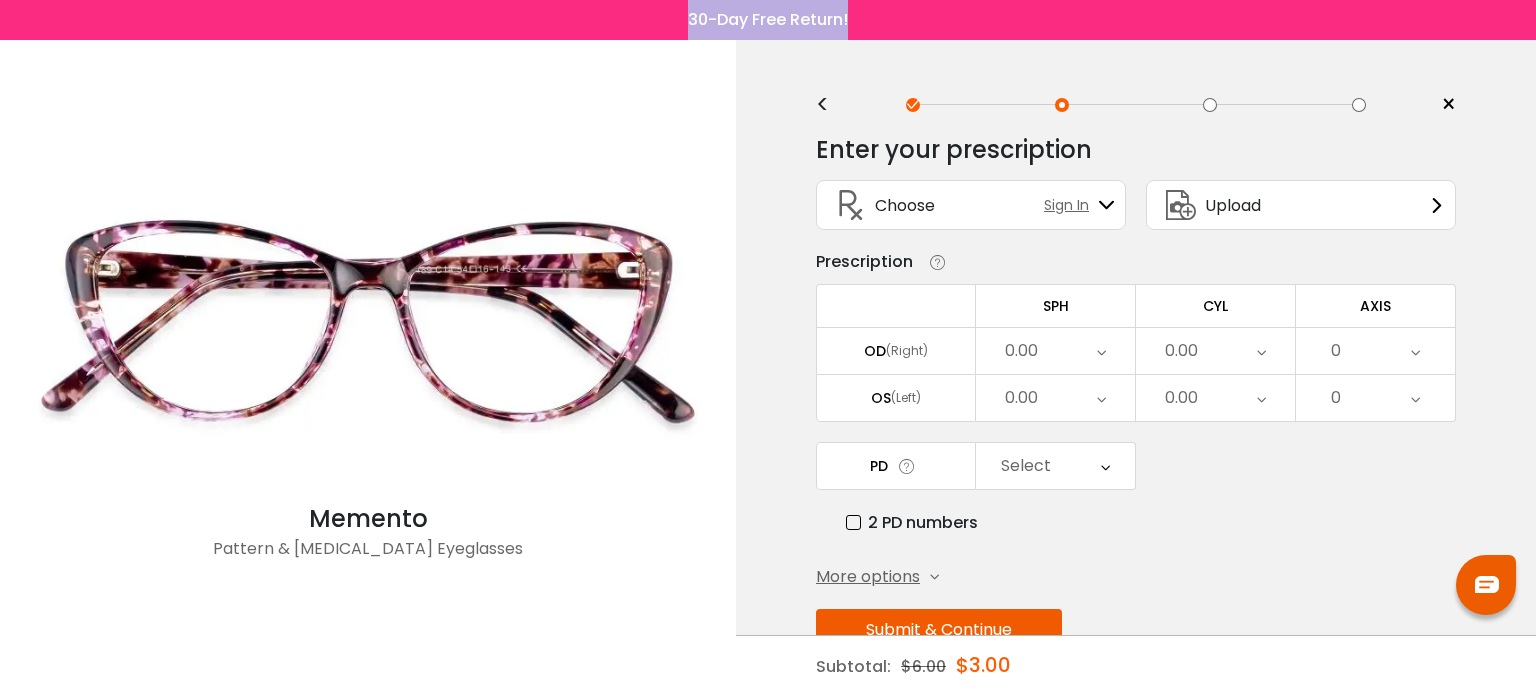 drag, startPoint x: 560, startPoint y: 95, endPoint x: 370, endPoint y: 4, distance: 210.66798 